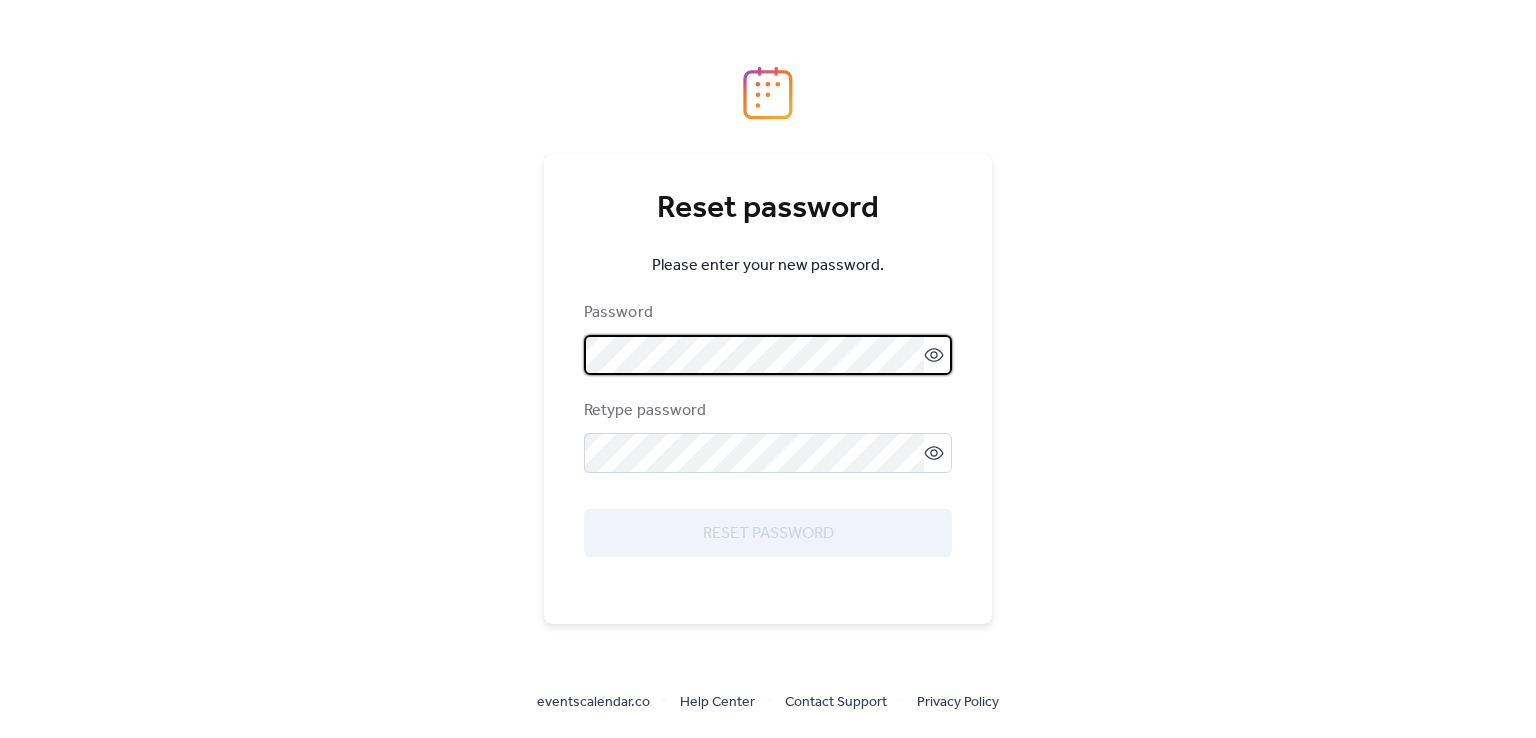 scroll, scrollTop: 0, scrollLeft: 0, axis: both 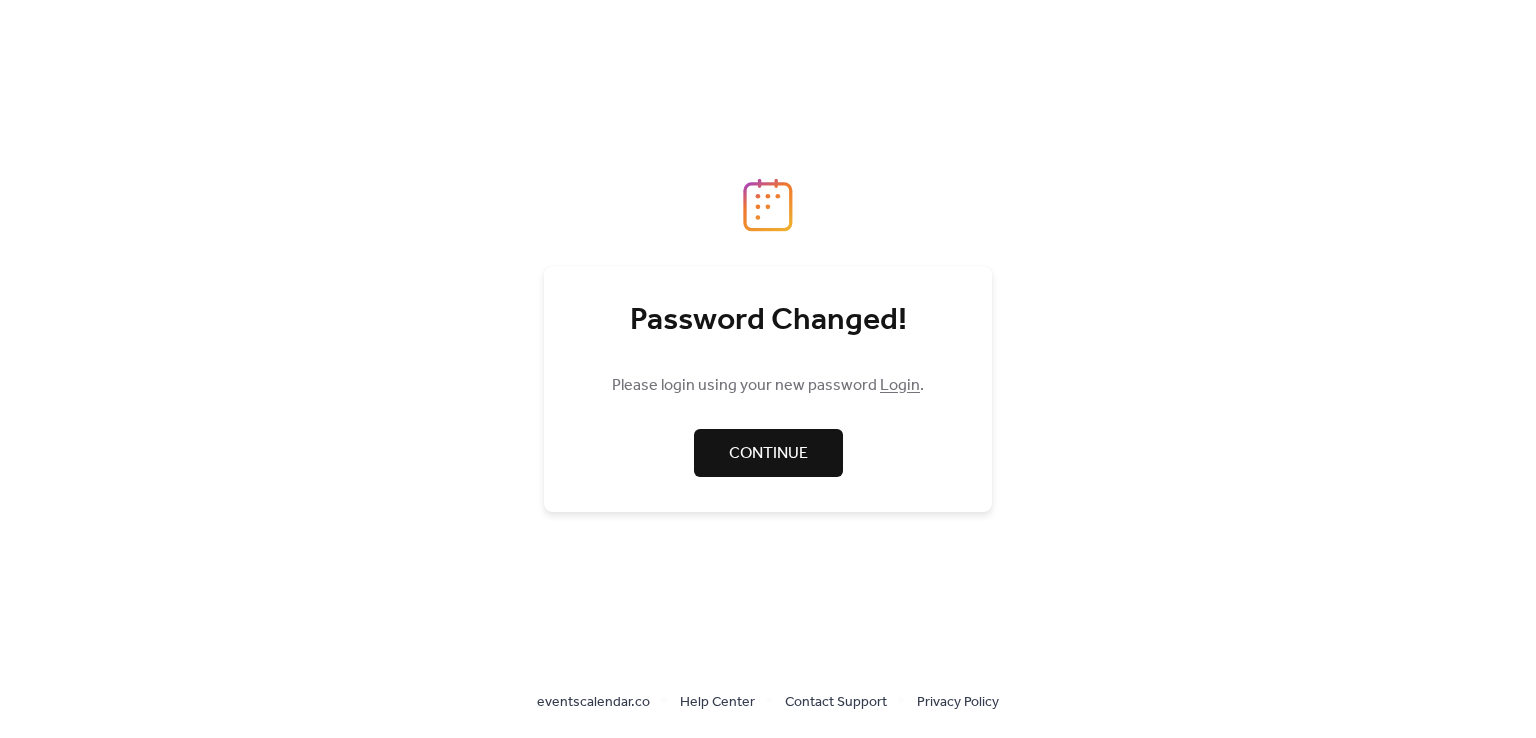 drag, startPoint x: 790, startPoint y: 445, endPoint x: 740, endPoint y: 457, distance: 51.41984 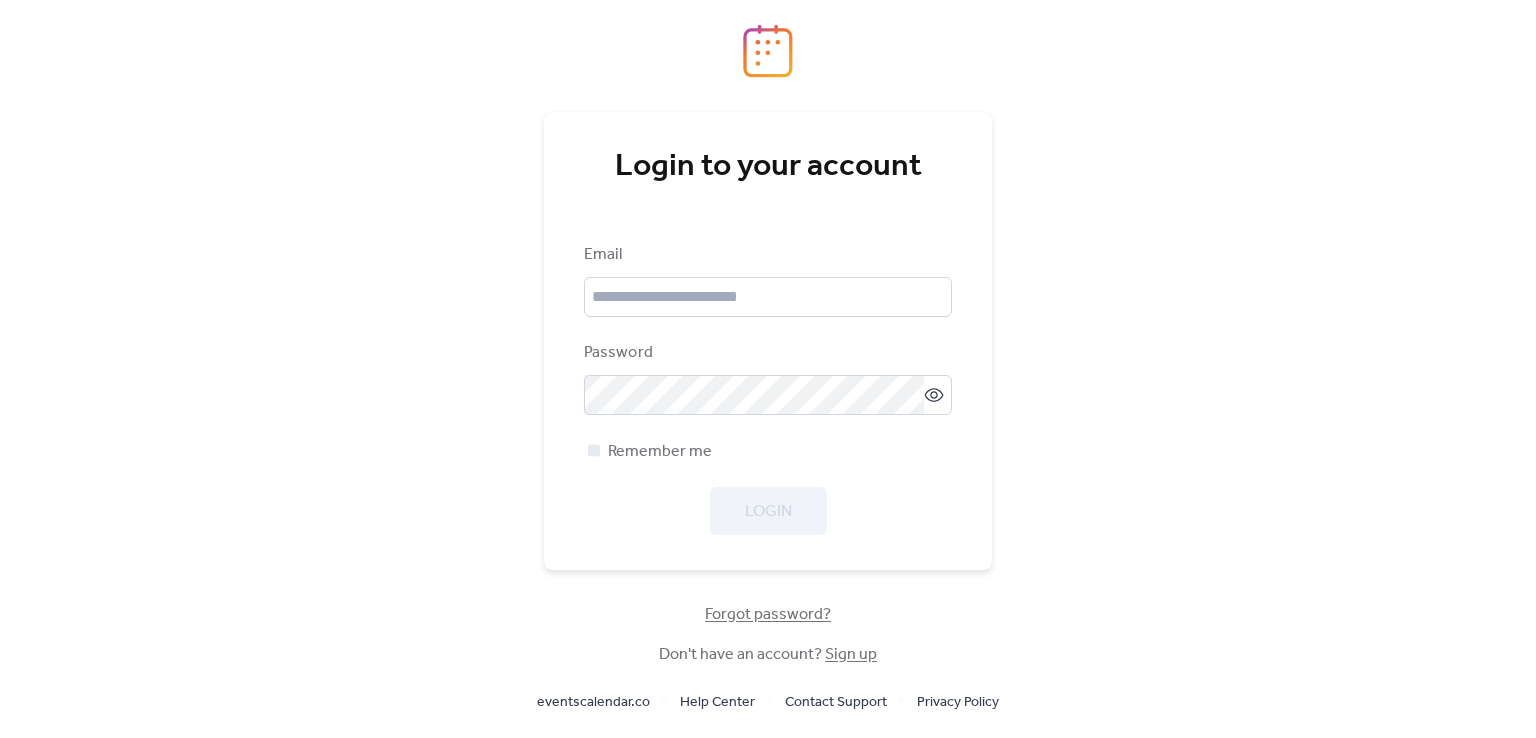 scroll, scrollTop: 0, scrollLeft: 0, axis: both 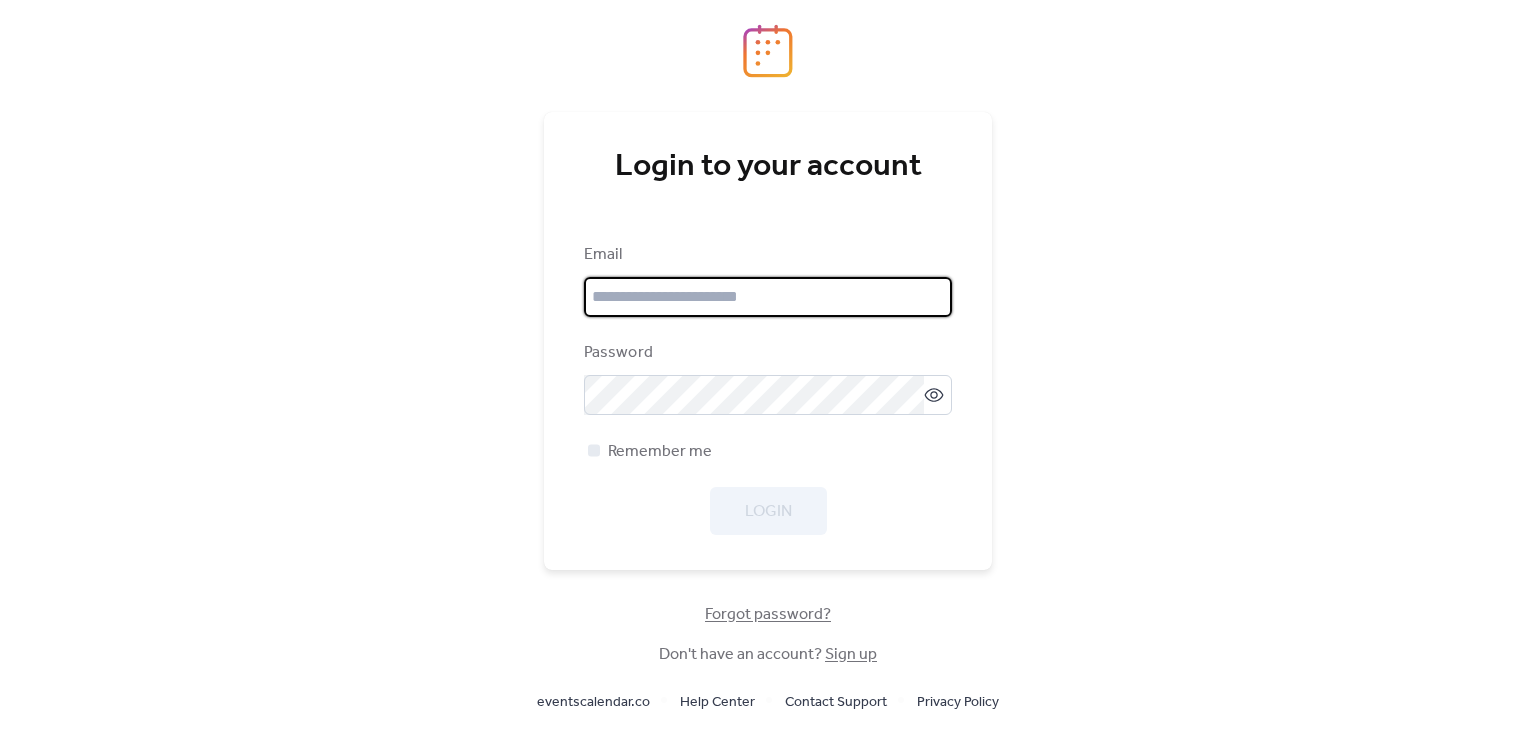 type on "**********" 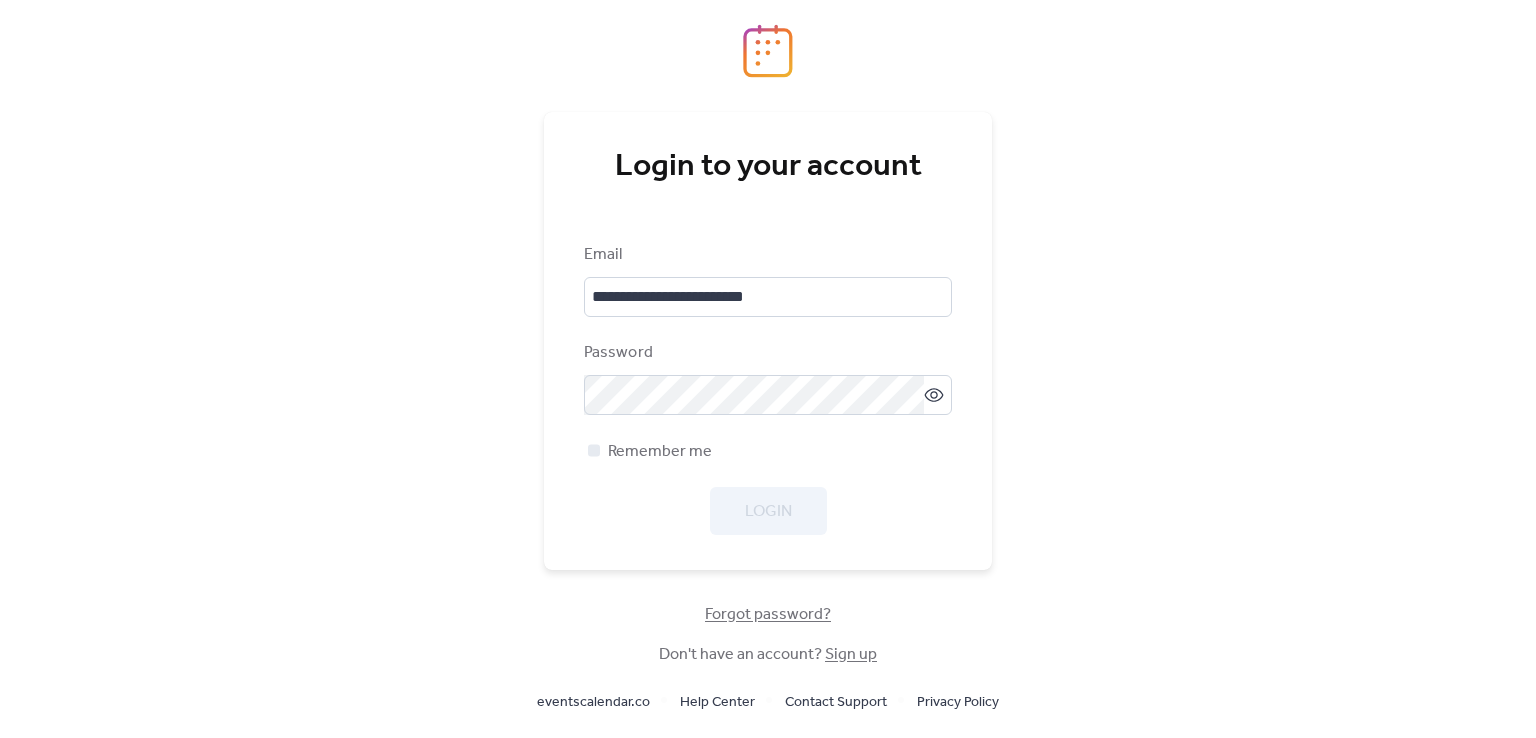 click on "**********" at bounding box center [768, 389] 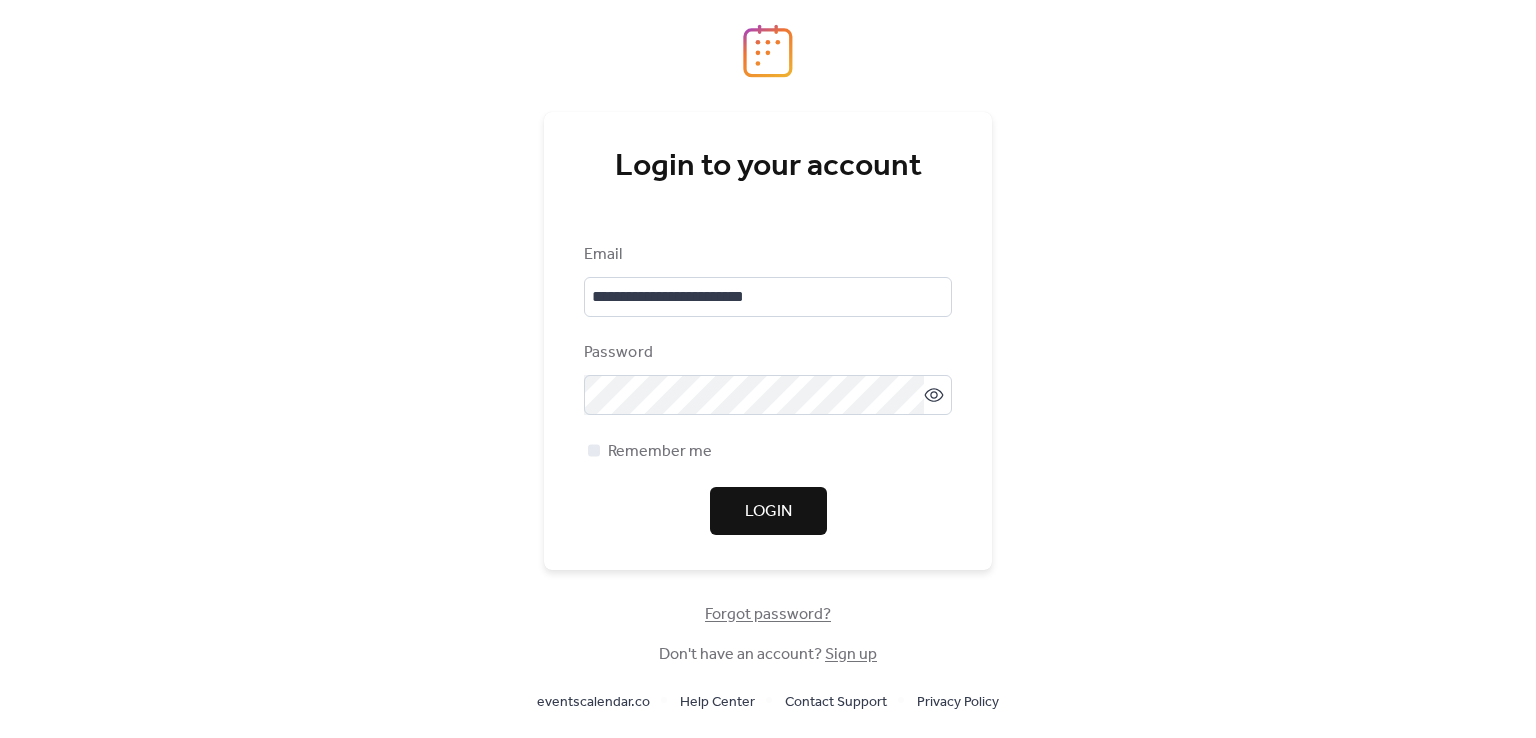 click on "Login" at bounding box center [768, 512] 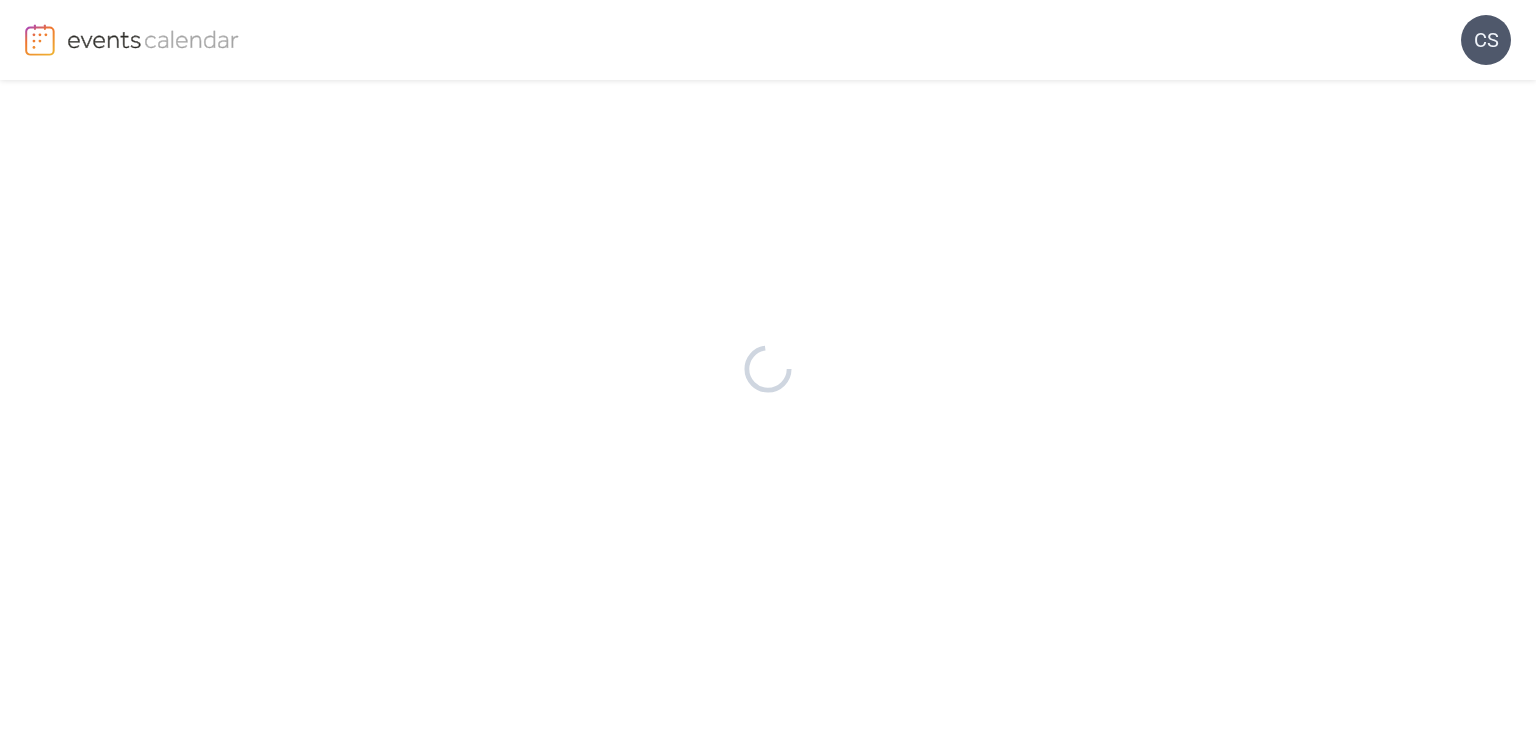 scroll, scrollTop: 0, scrollLeft: 0, axis: both 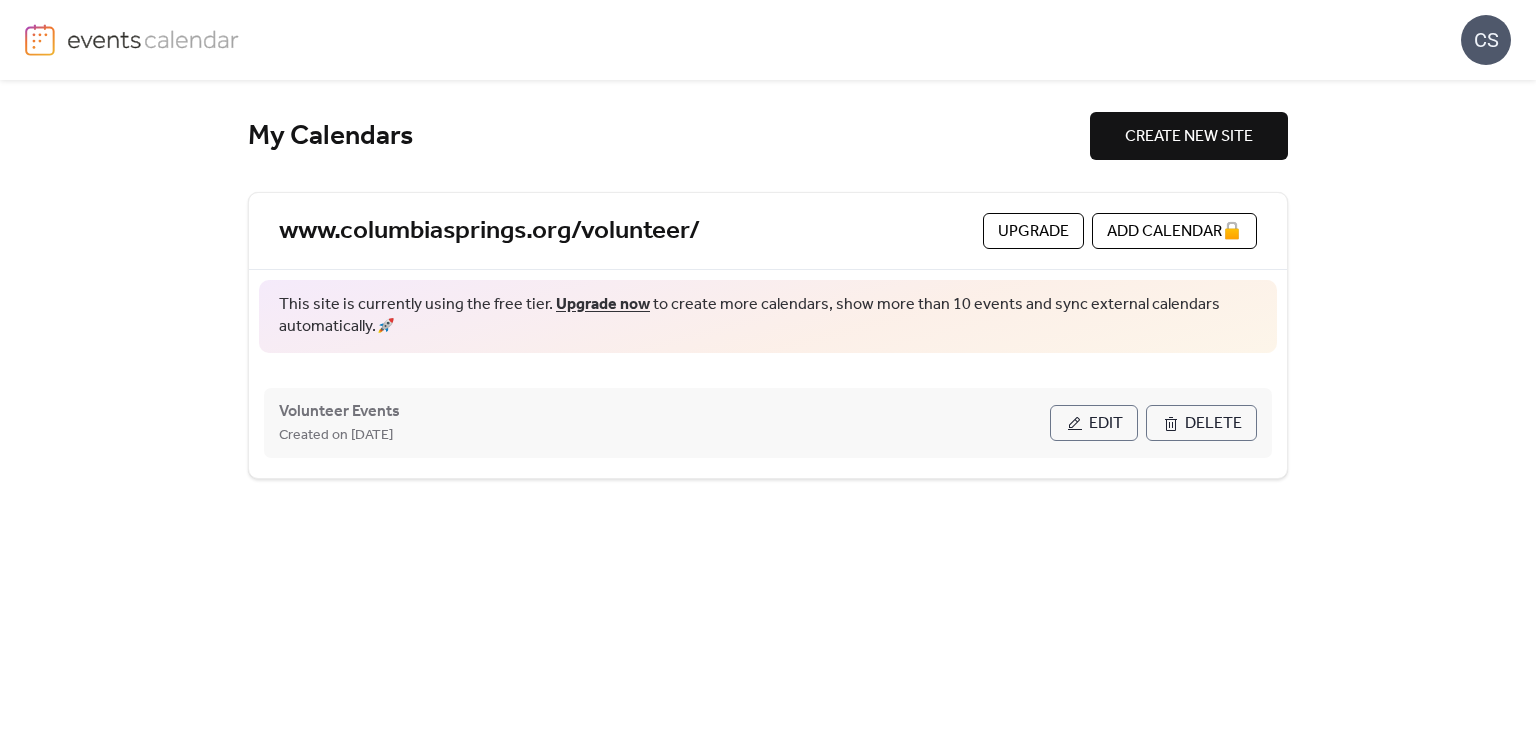 click on "Edit" at bounding box center [1094, 423] 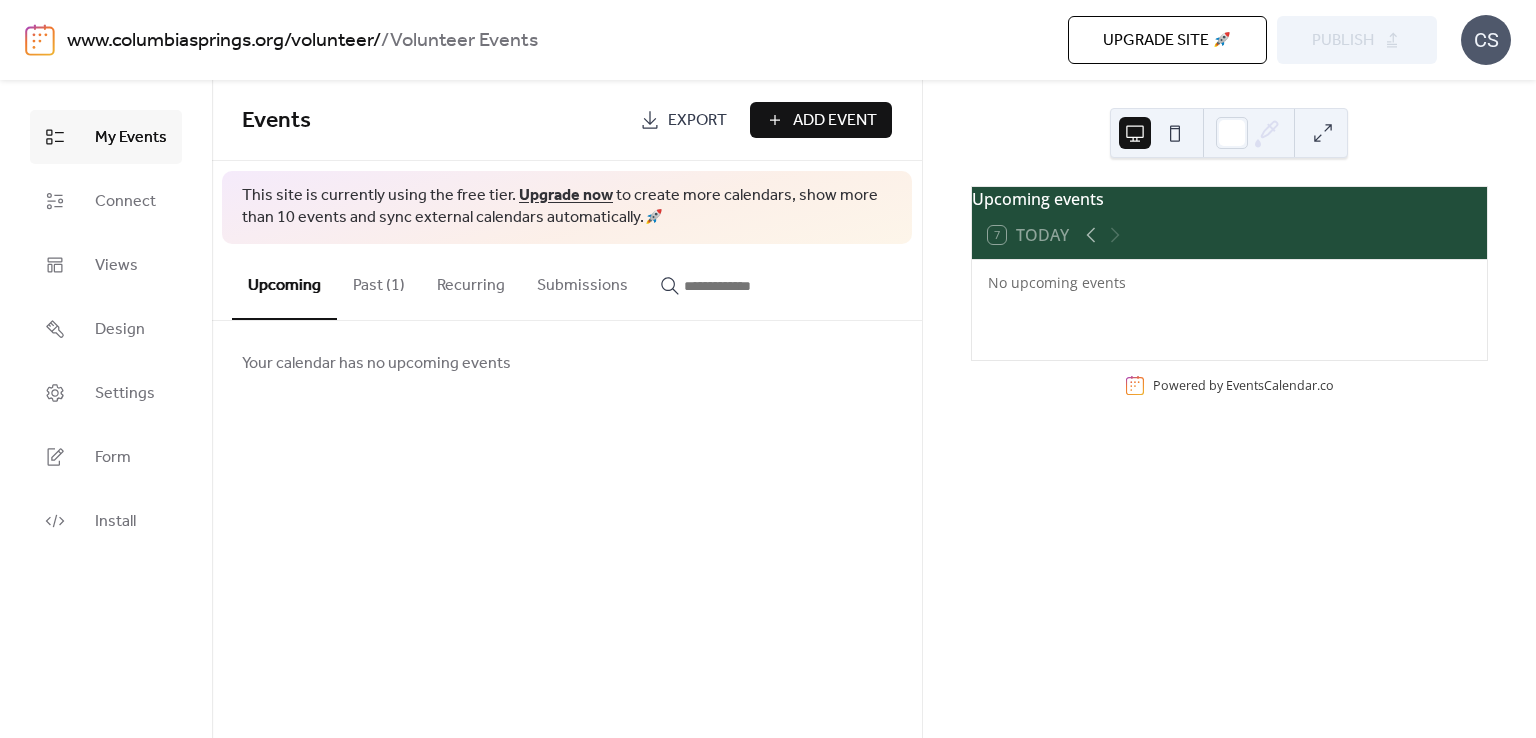 click on "Add Event" at bounding box center (835, 121) 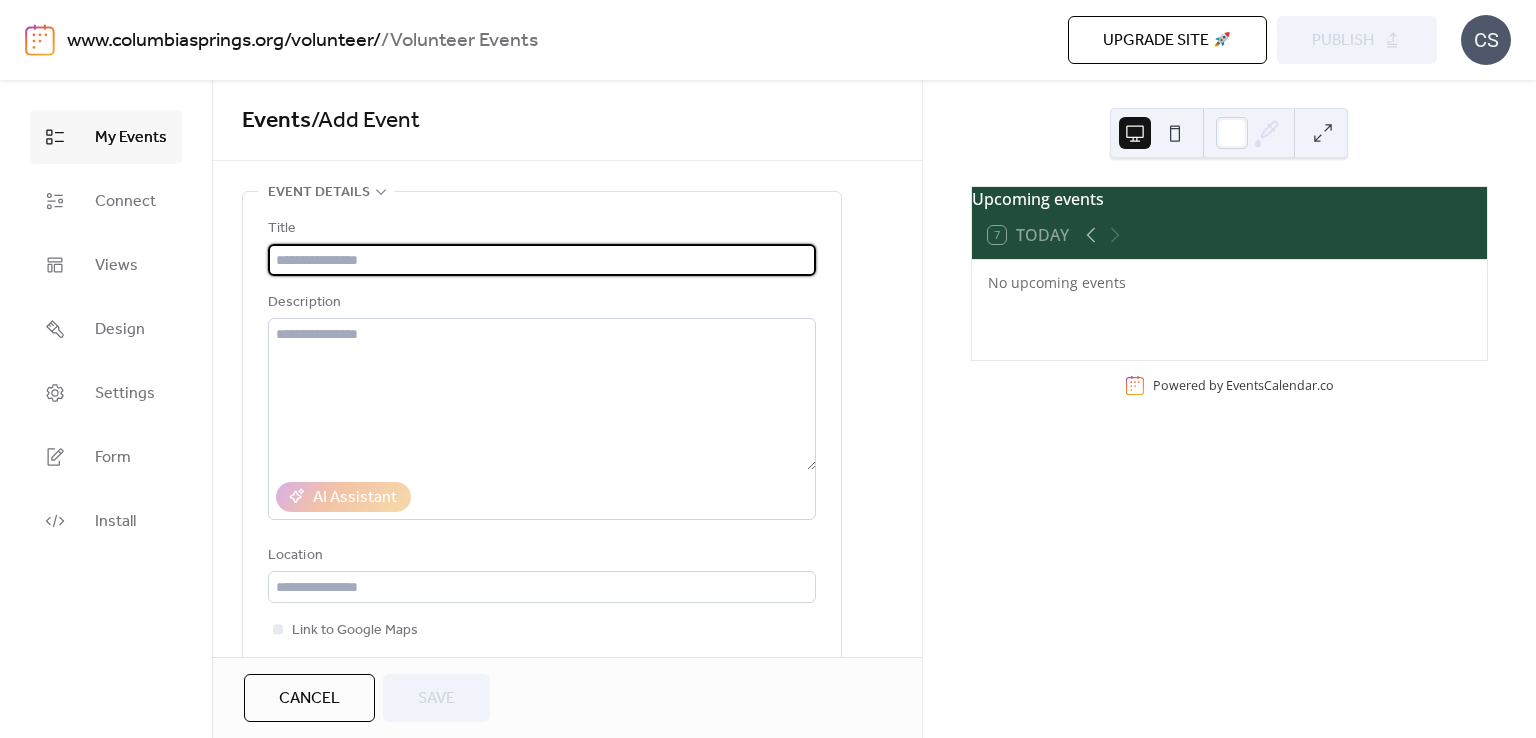 click on "Cancel" at bounding box center [309, 699] 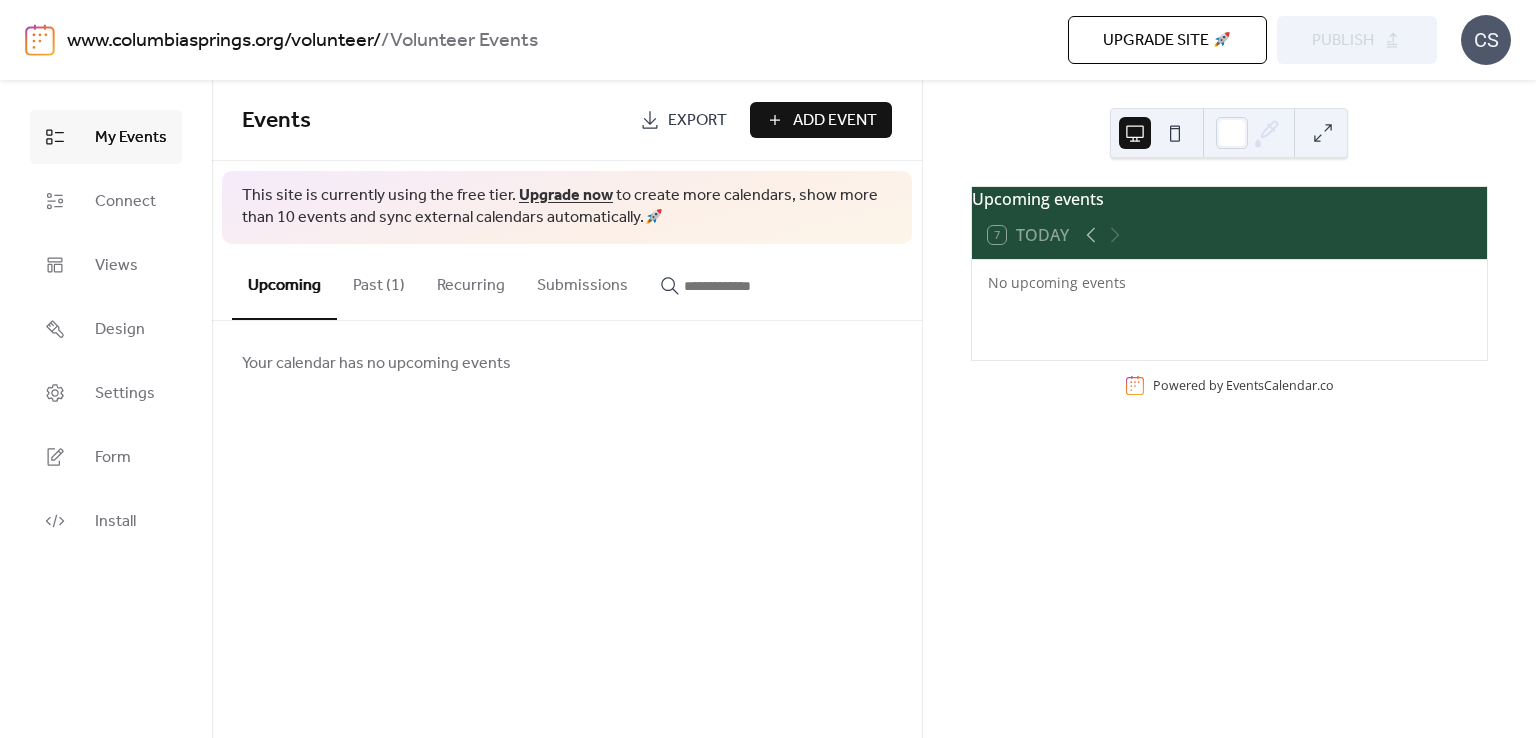 click on "Past (1)" at bounding box center (379, 281) 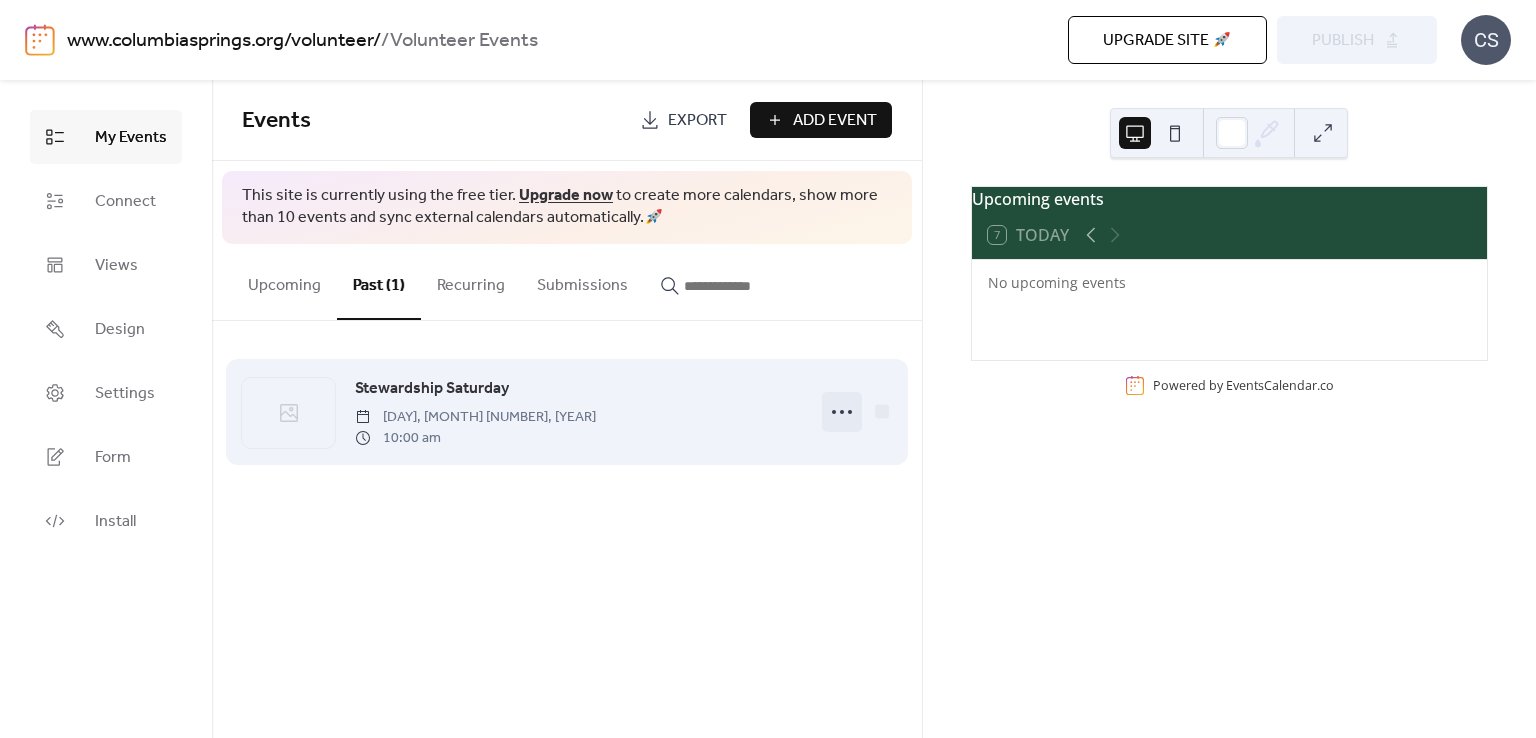 click 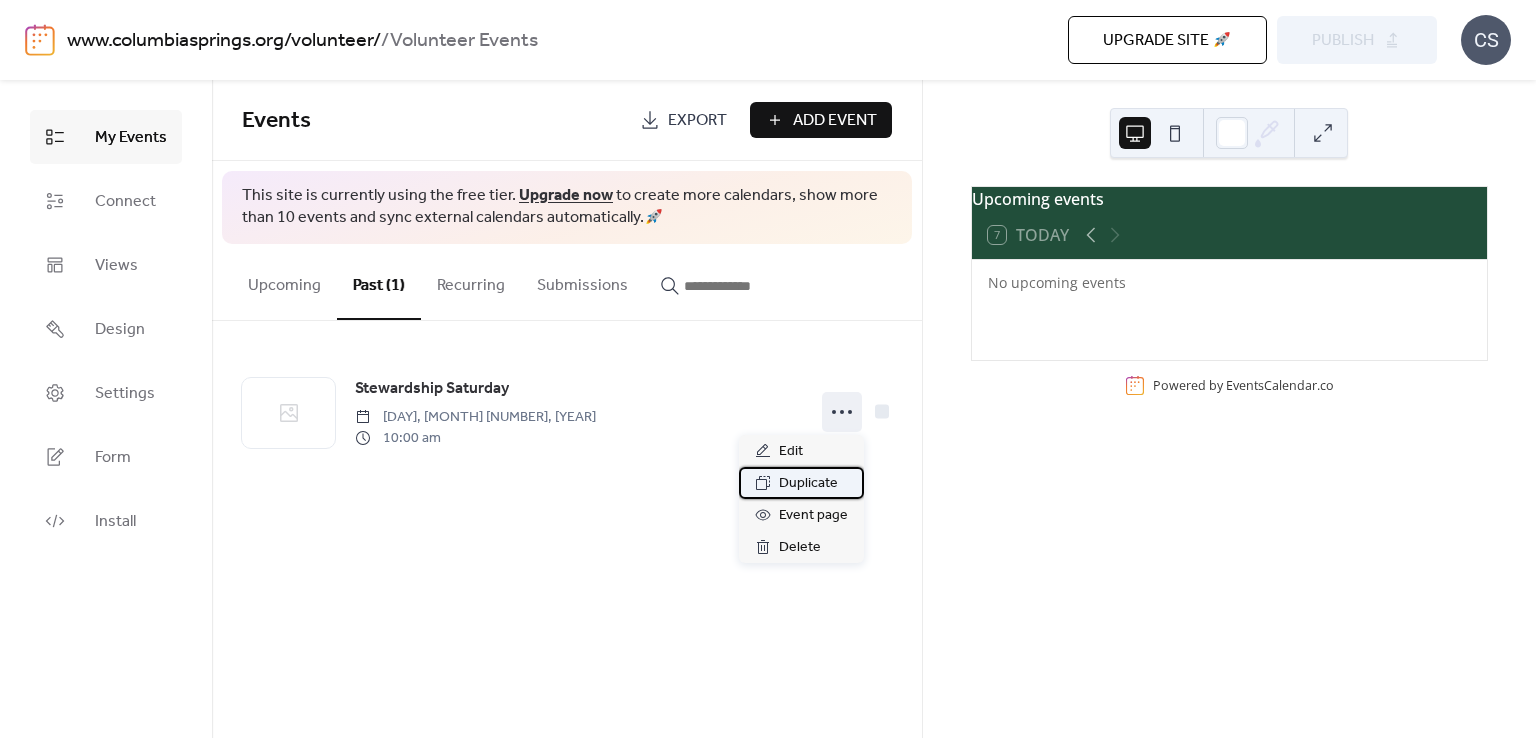 click on "Duplicate" at bounding box center [808, 484] 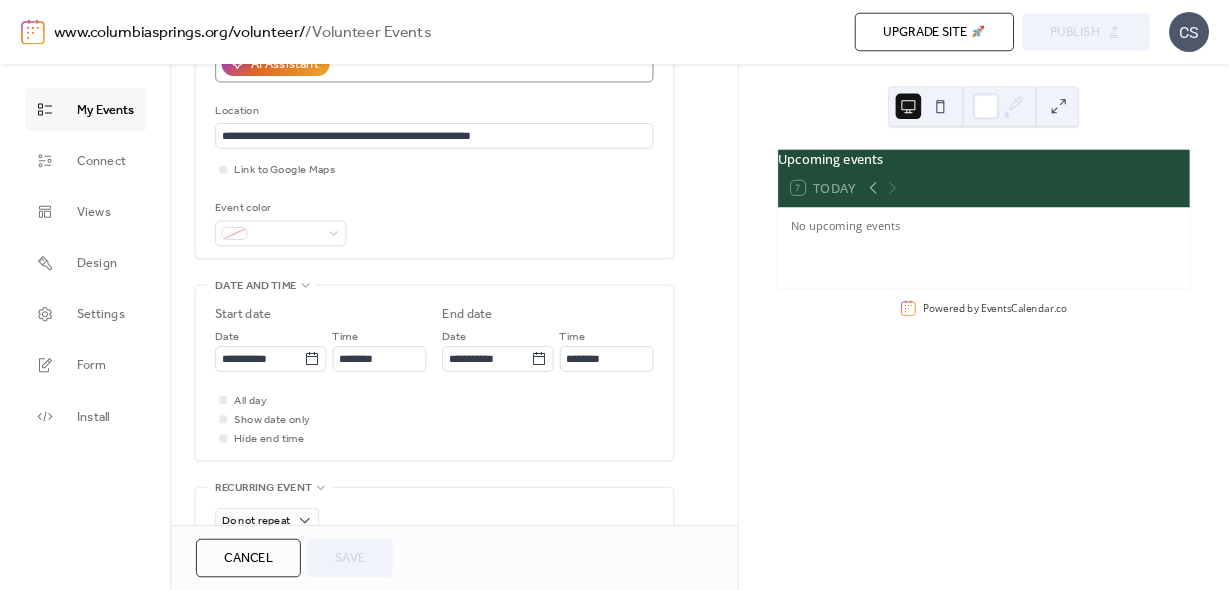 scroll, scrollTop: 423, scrollLeft: 0, axis: vertical 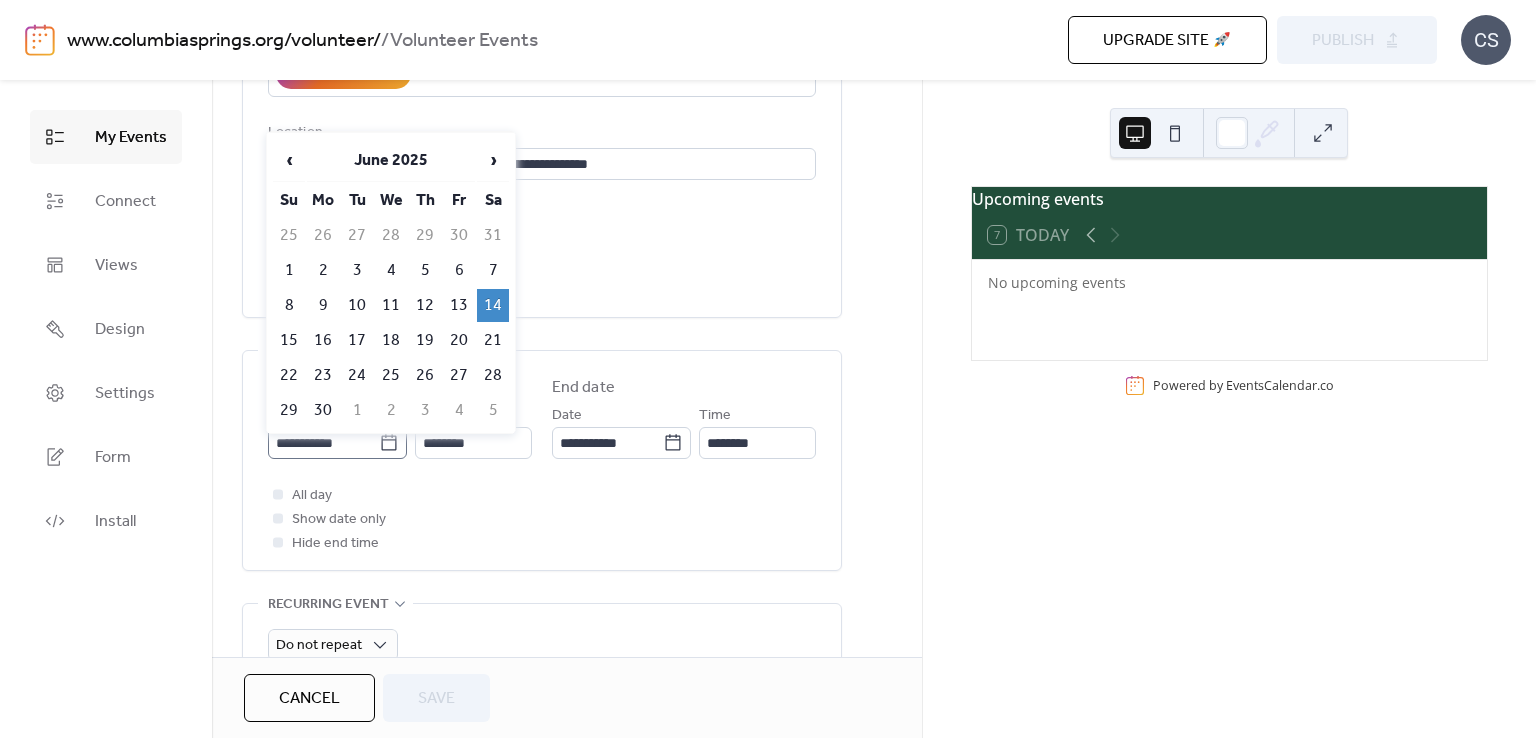 click 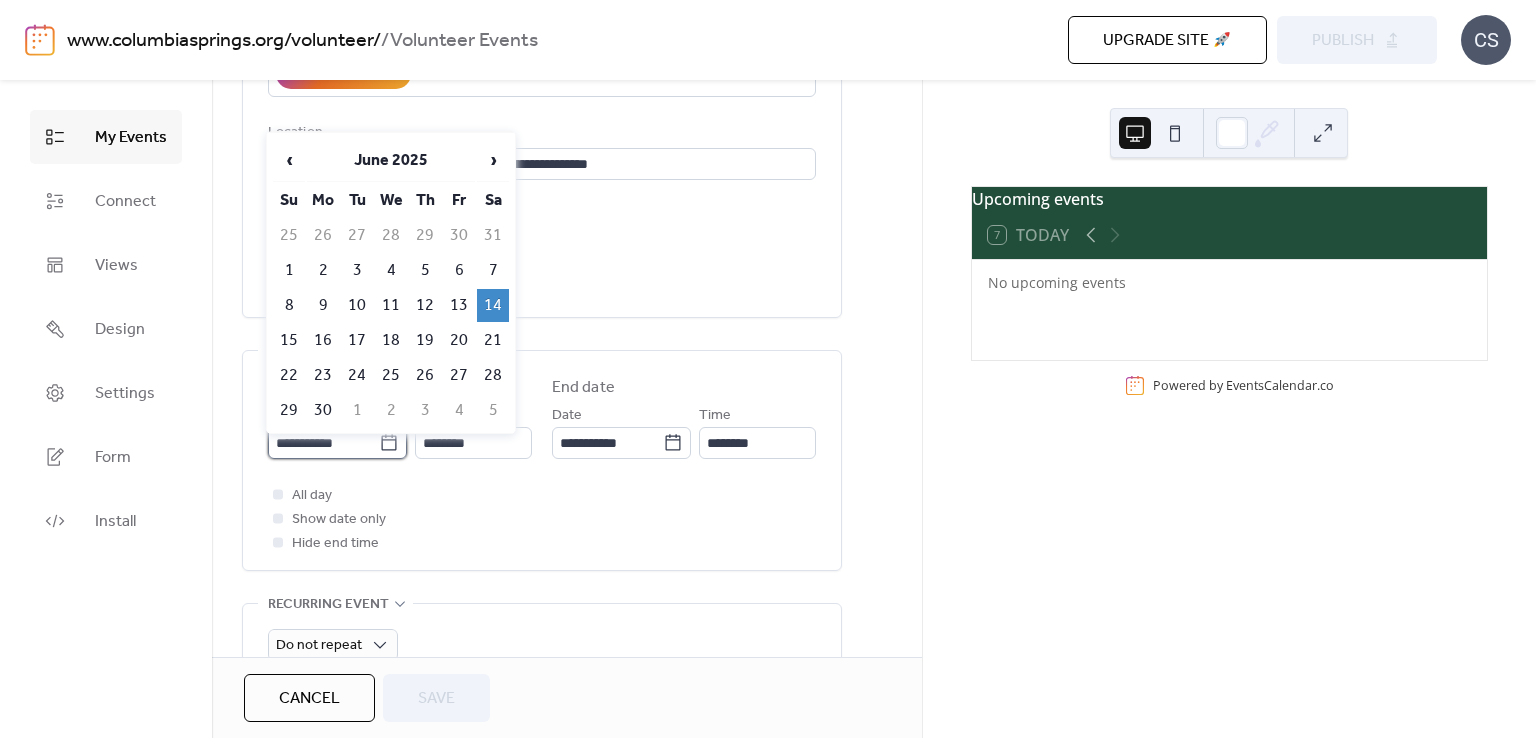 click on "**********" at bounding box center [323, 443] 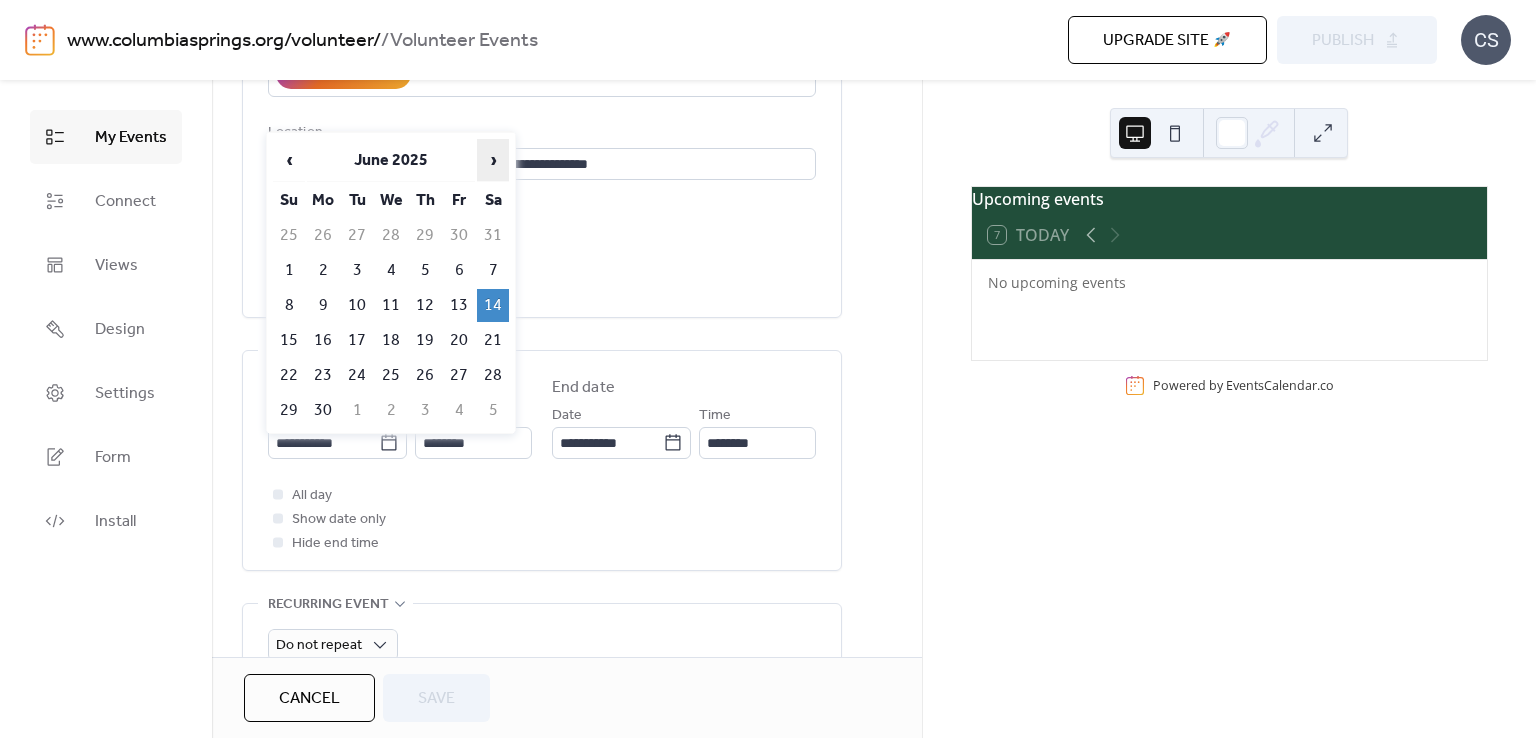 click on "›" at bounding box center [493, 160] 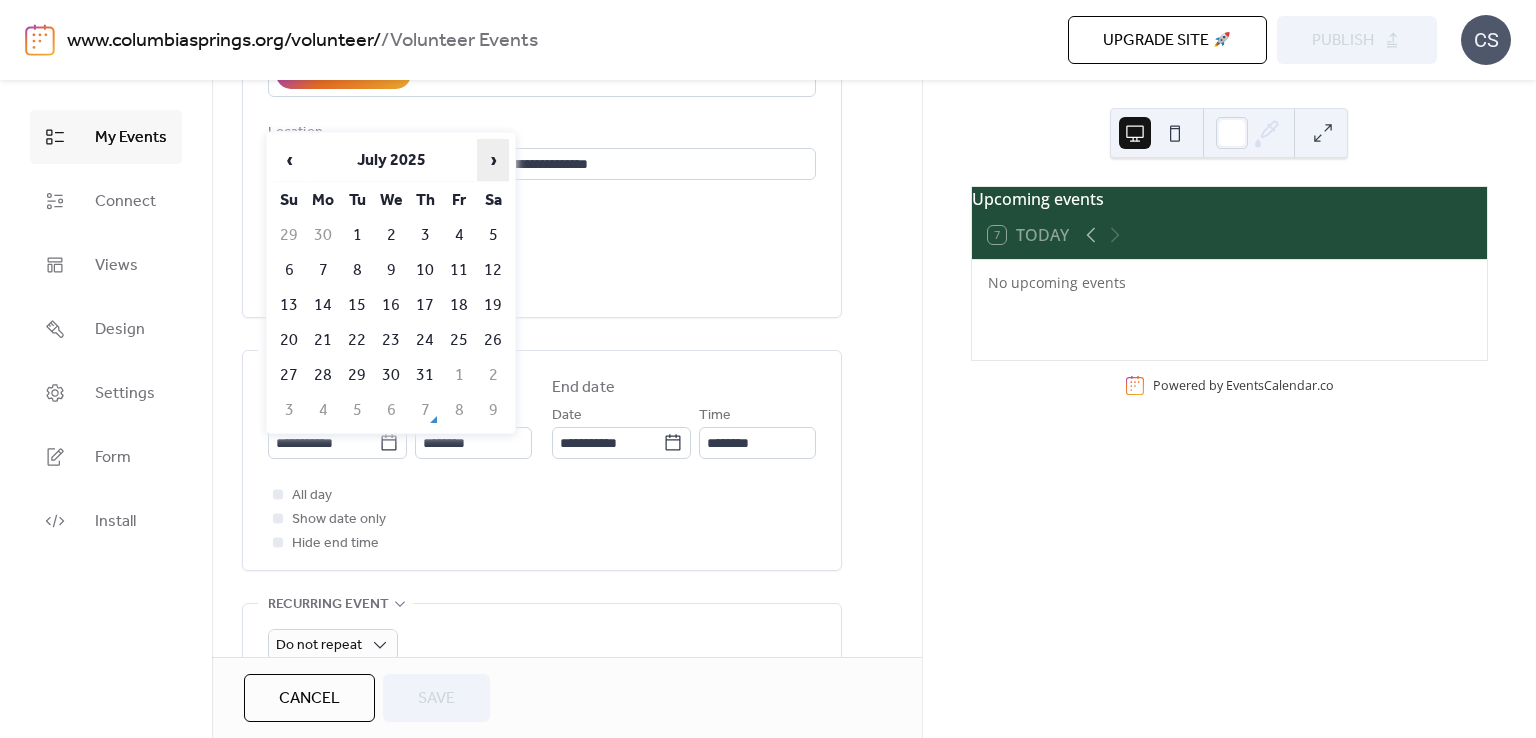 click on "›" at bounding box center (493, 160) 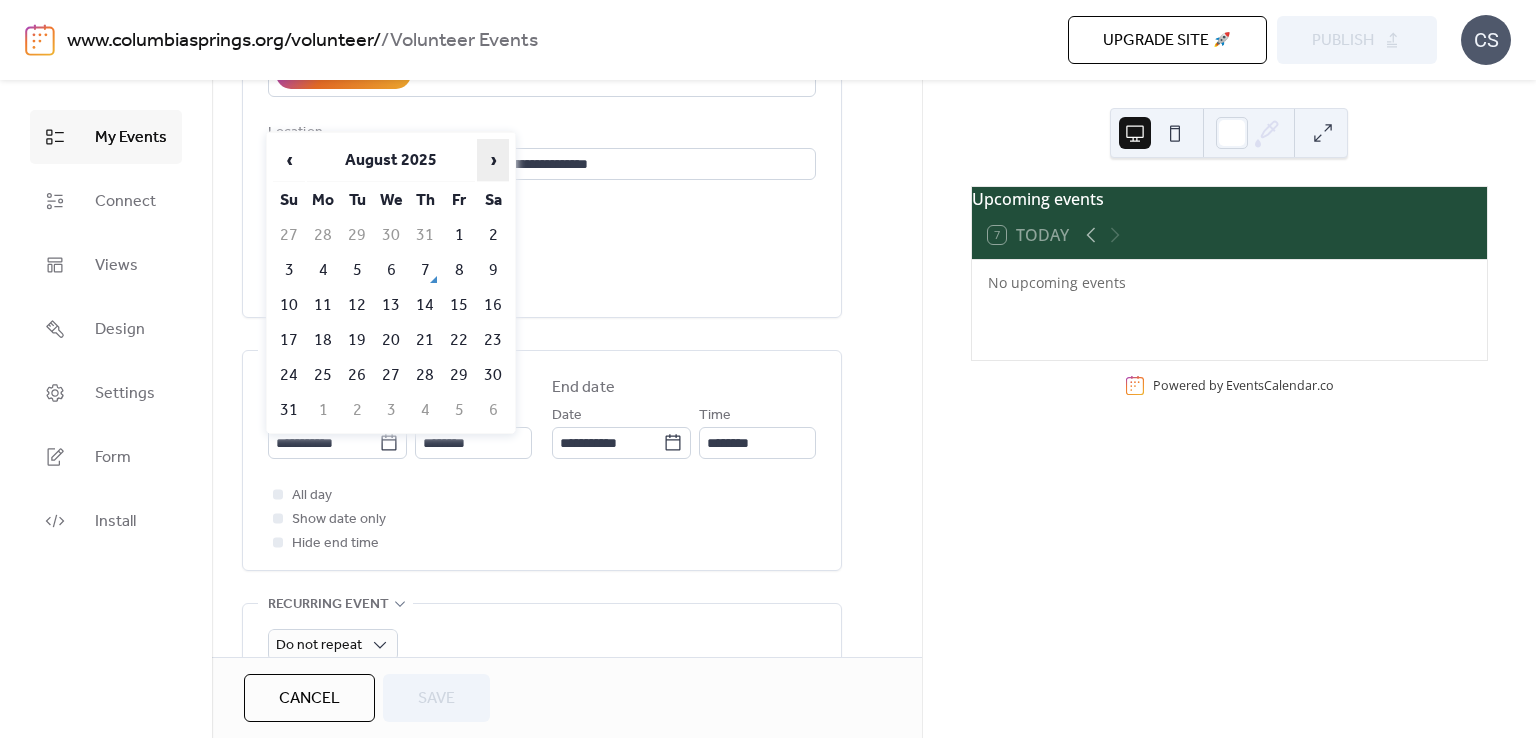 click on "›" at bounding box center [493, 160] 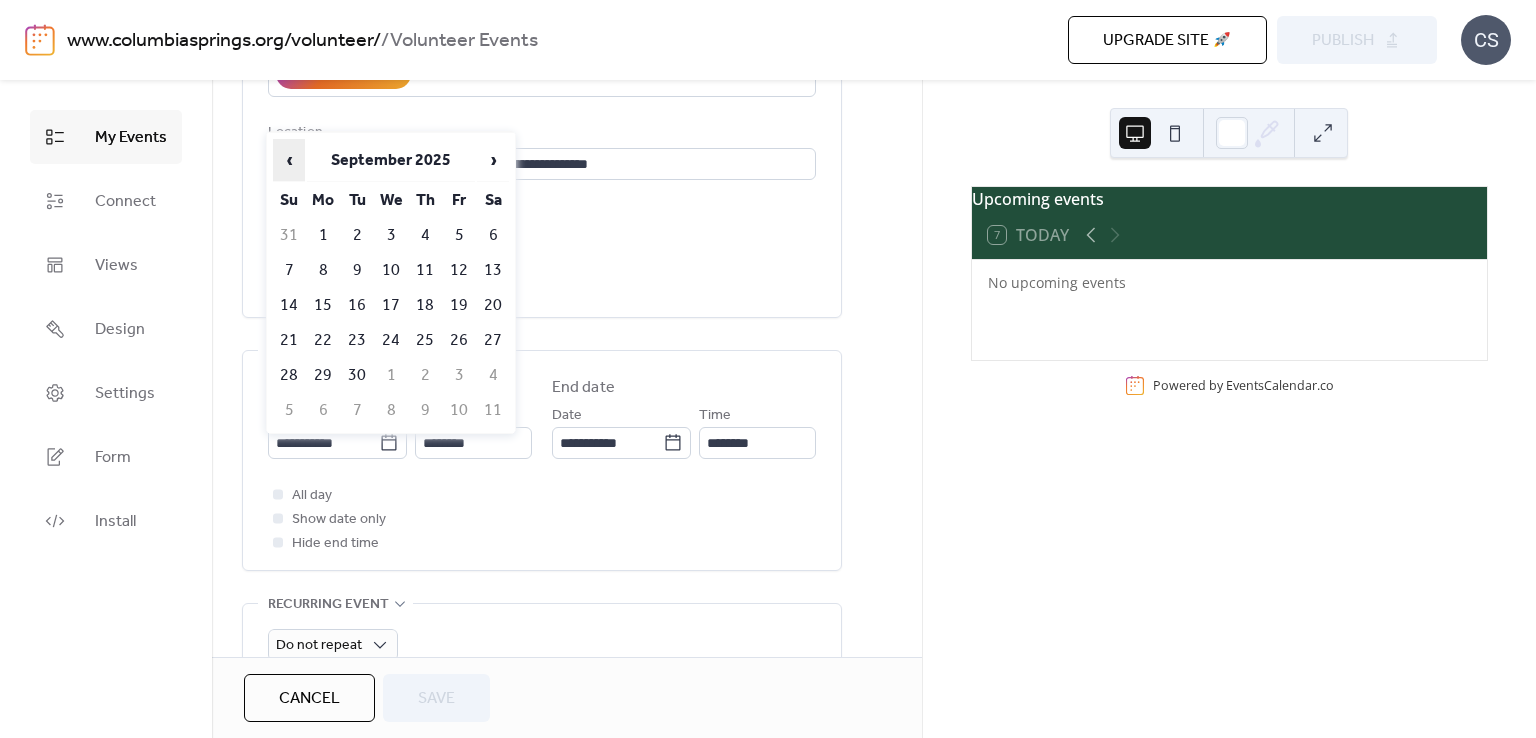 click on "‹" at bounding box center [289, 160] 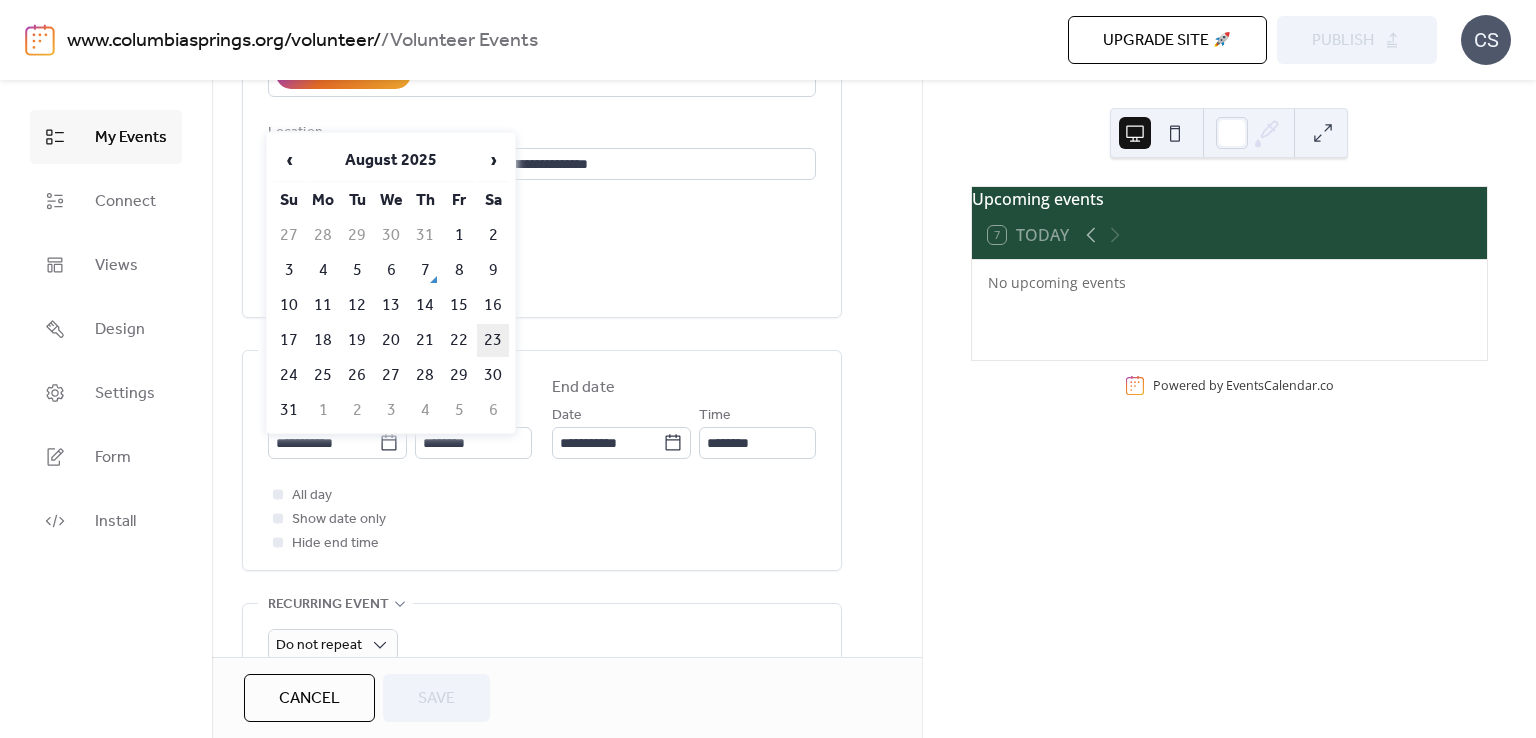 click on "23" at bounding box center [493, 340] 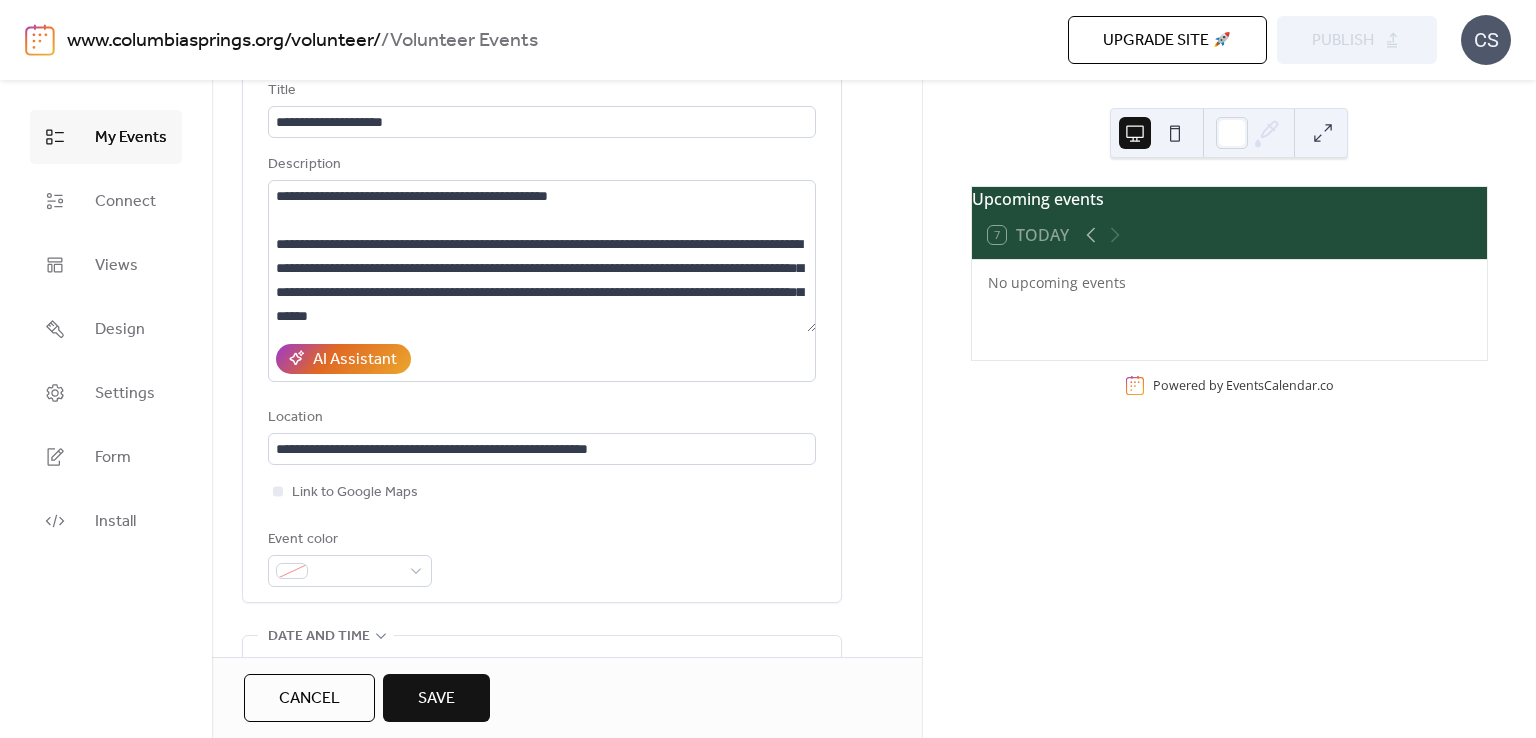 scroll, scrollTop: 0, scrollLeft: 0, axis: both 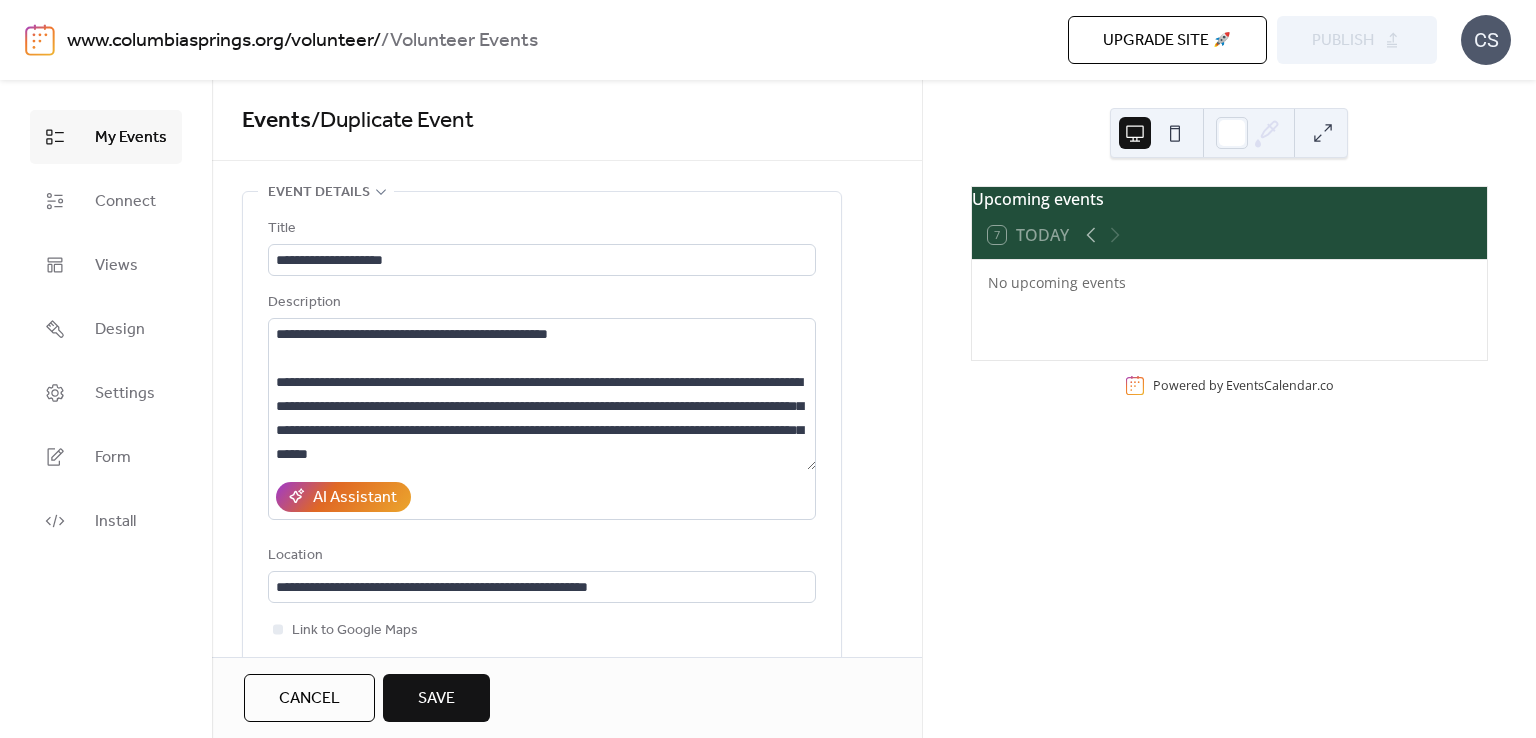 click on "Save" at bounding box center [436, 699] 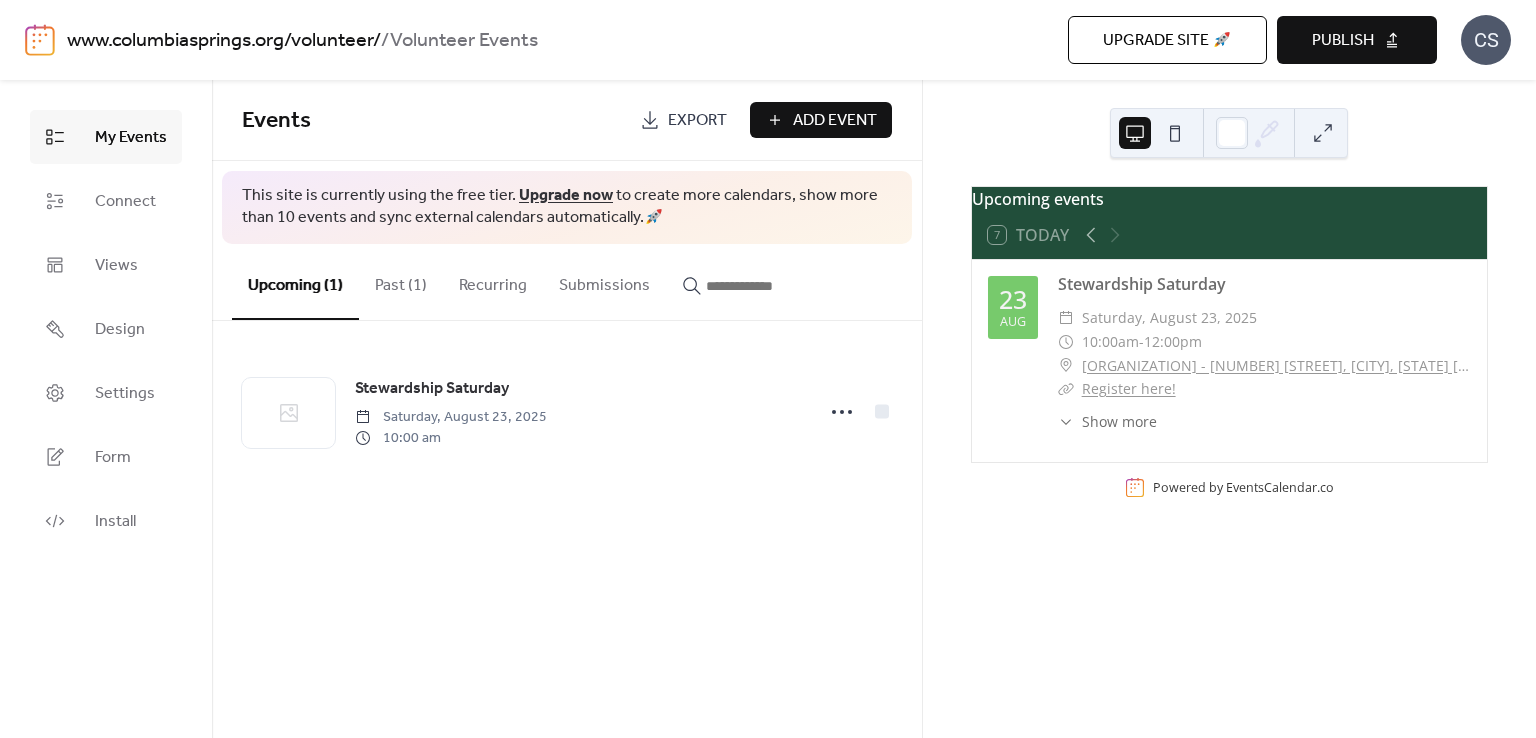 click on "Publish" at bounding box center [1343, 41] 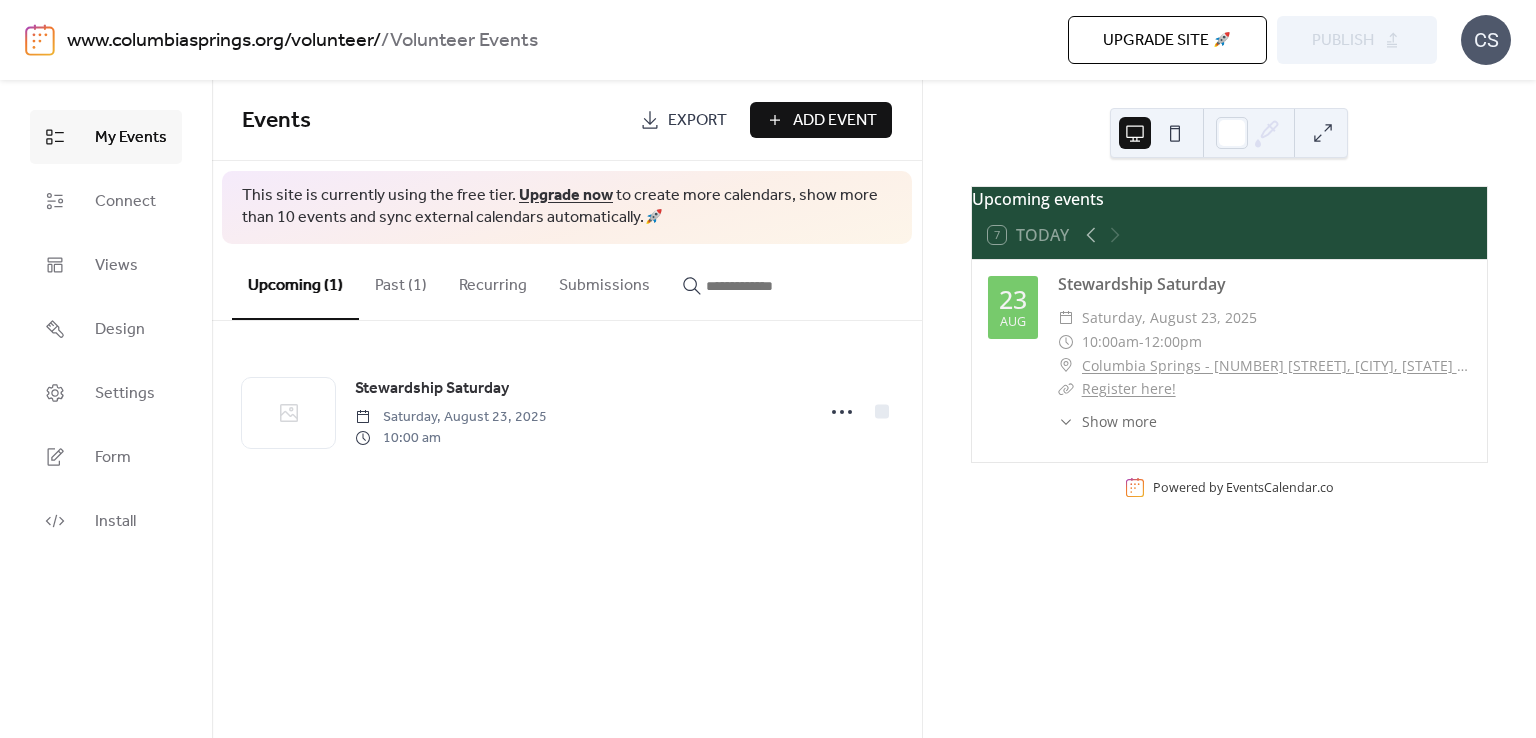 scroll, scrollTop: 0, scrollLeft: 0, axis: both 